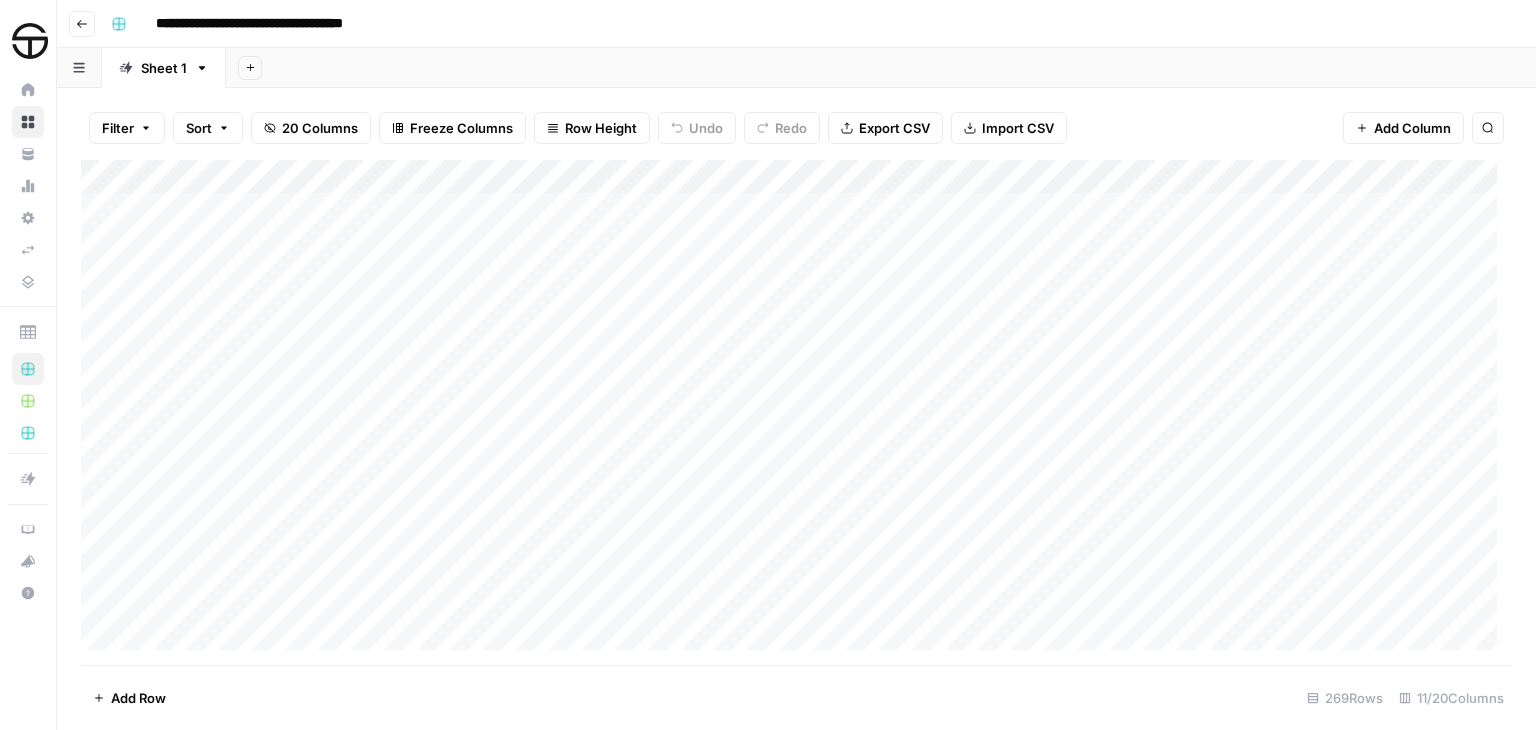 scroll, scrollTop: 0, scrollLeft: 0, axis: both 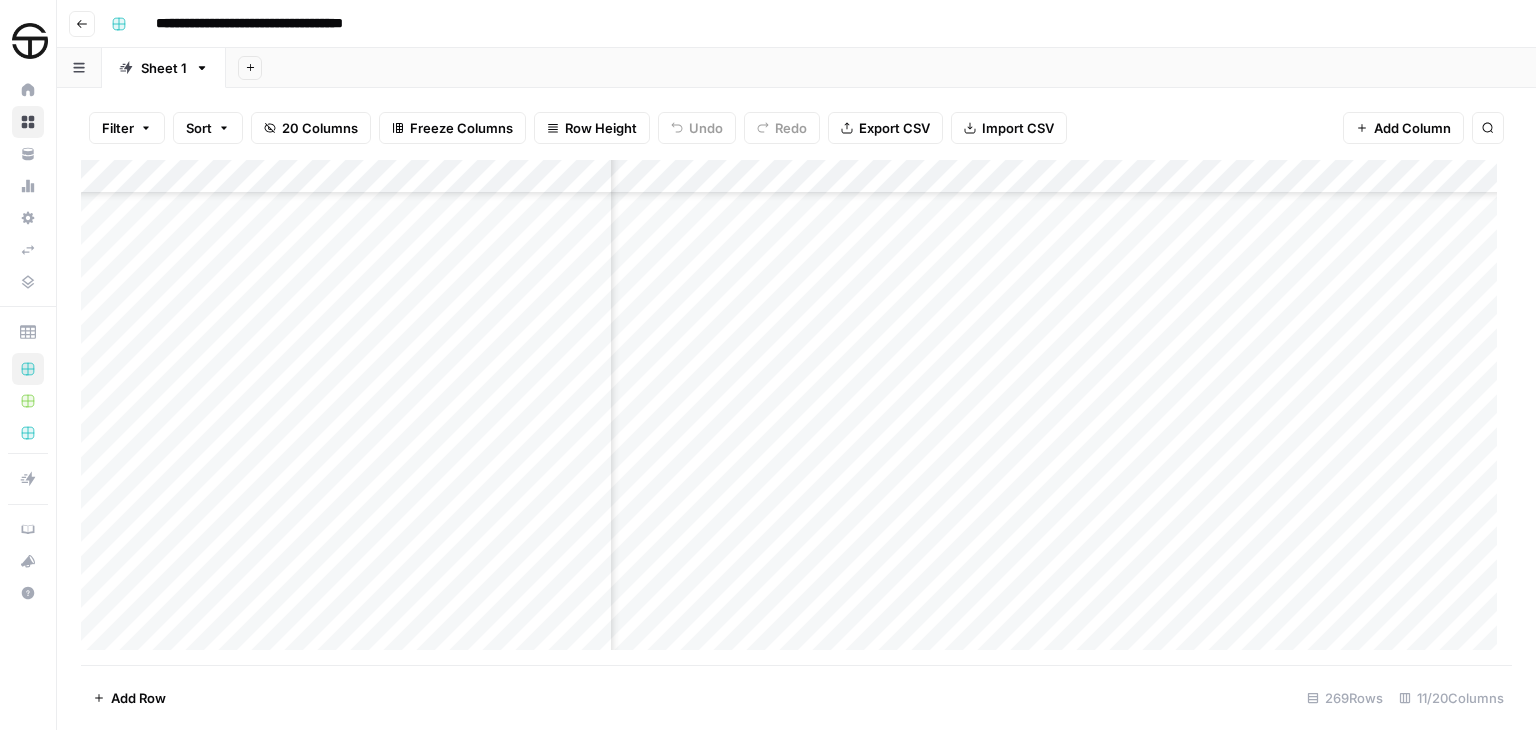 drag, startPoint x: 1144, startPoint y: 641, endPoint x: 1247, endPoint y: 635, distance: 103.17461 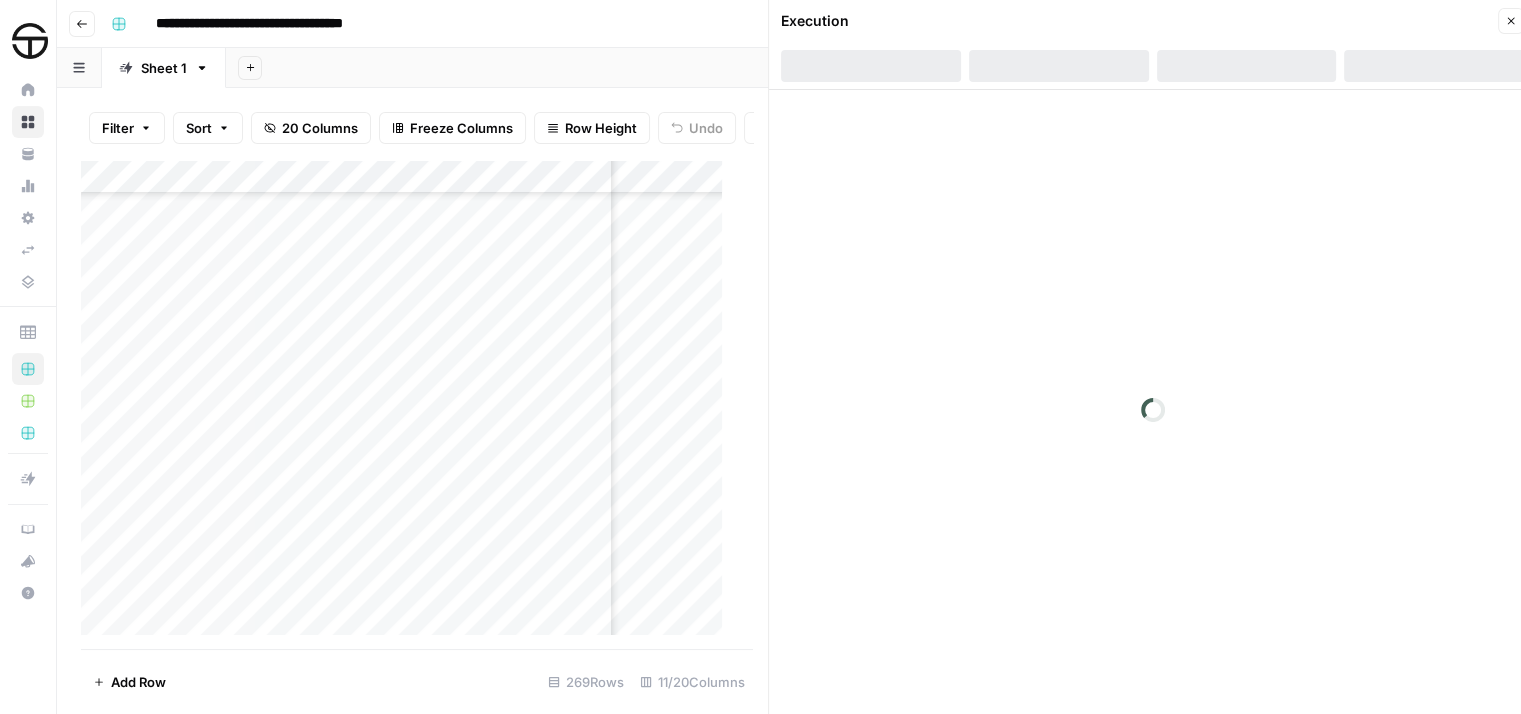 click 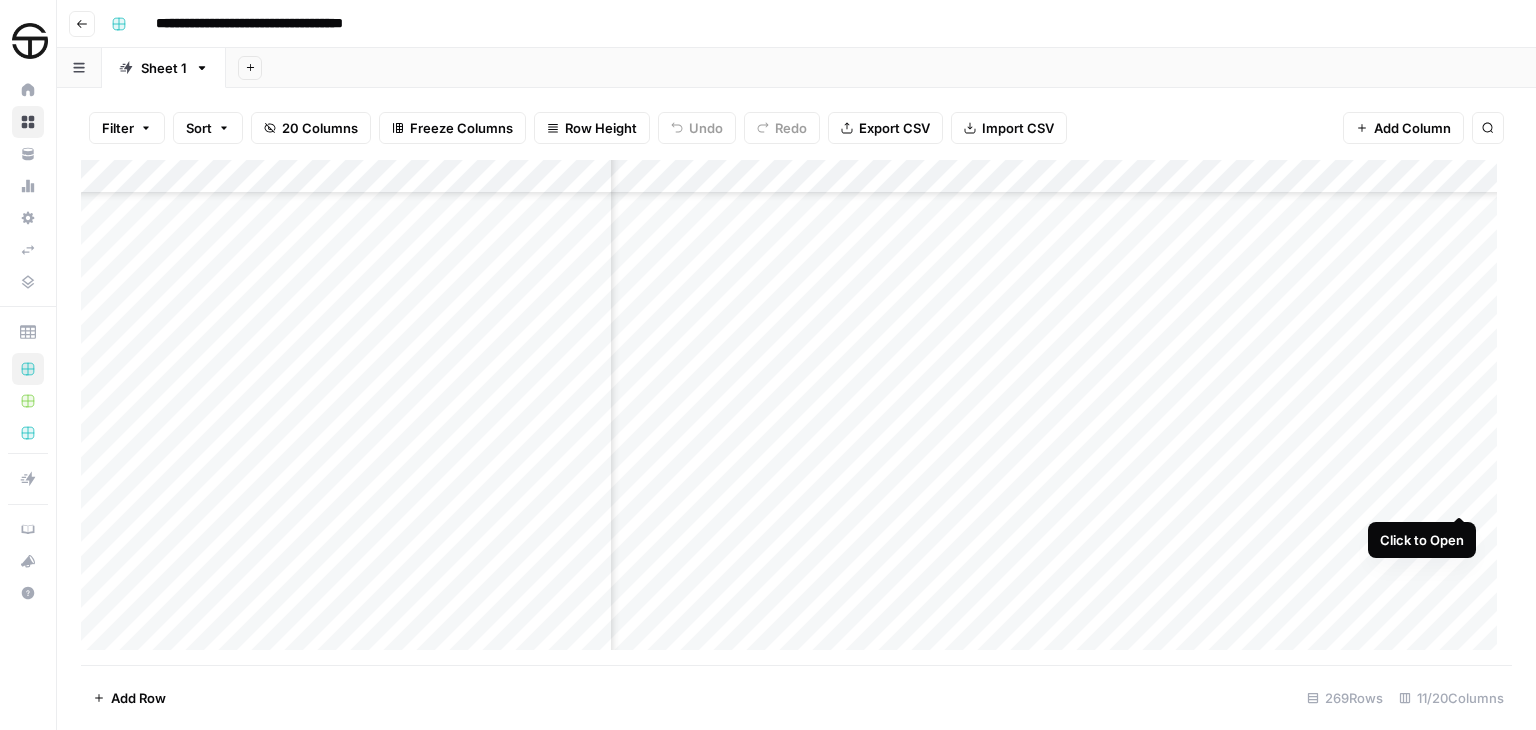 click on "Add Column" at bounding box center (796, 412) 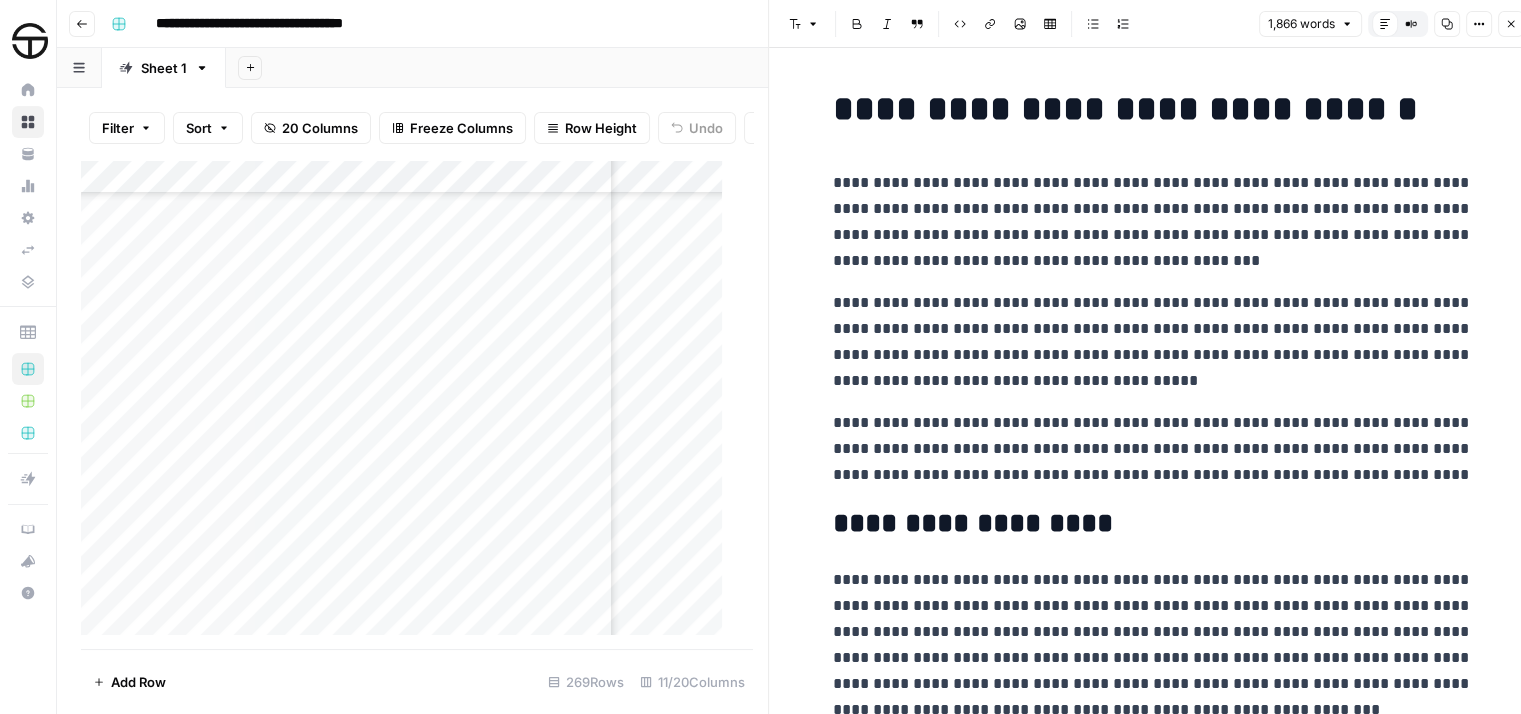 click on "**********" at bounding box center (1153, 342) 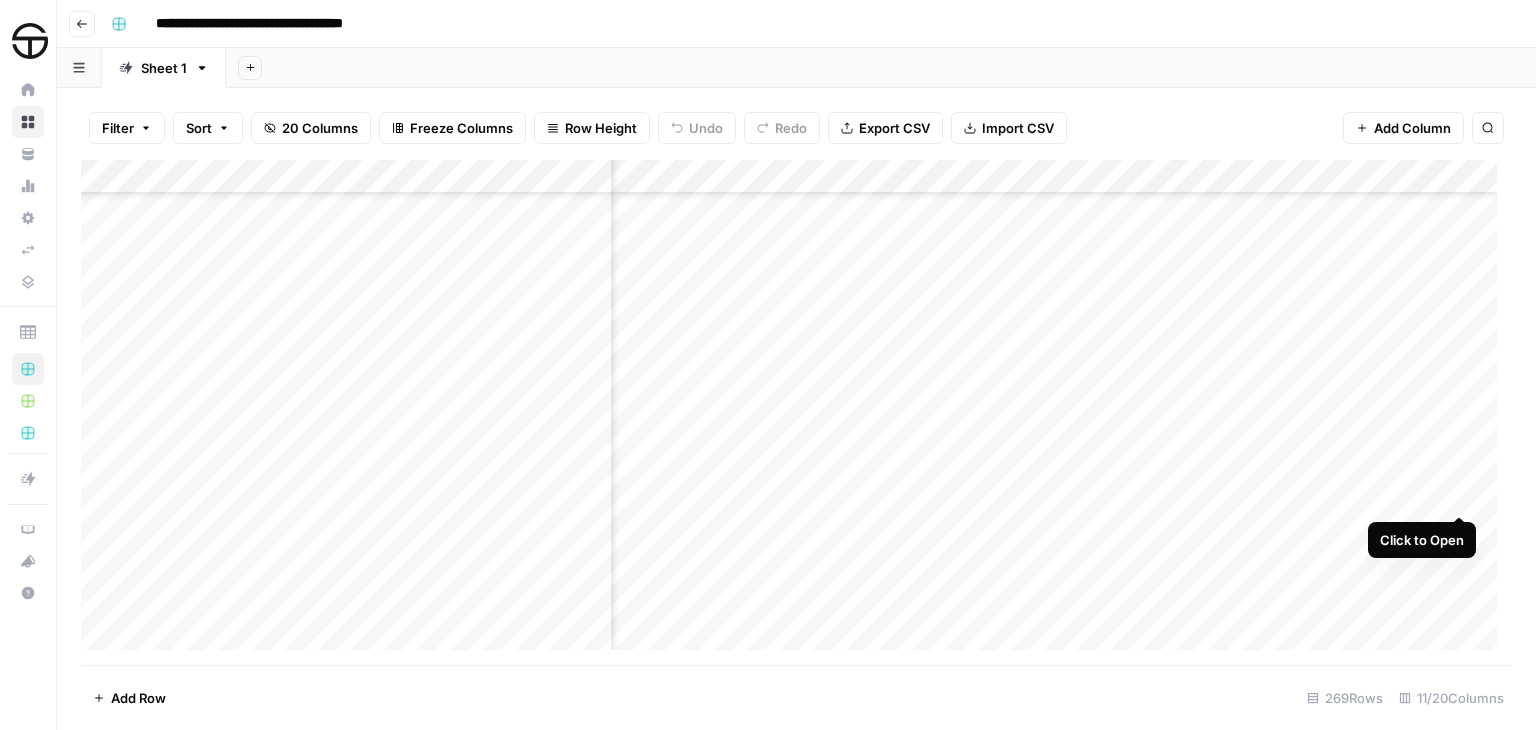 click on "Add Column" at bounding box center [796, 412] 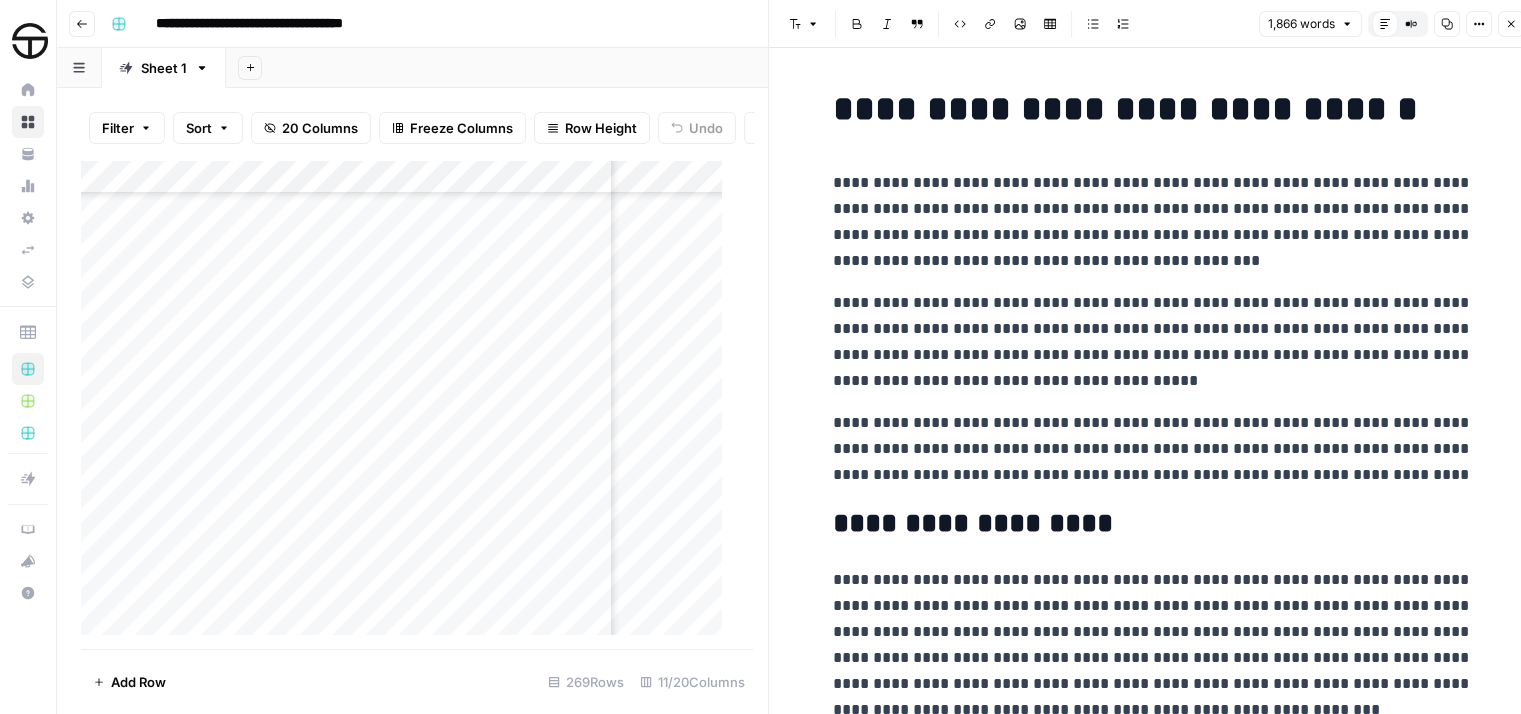 click on "**********" at bounding box center (1153, 342) 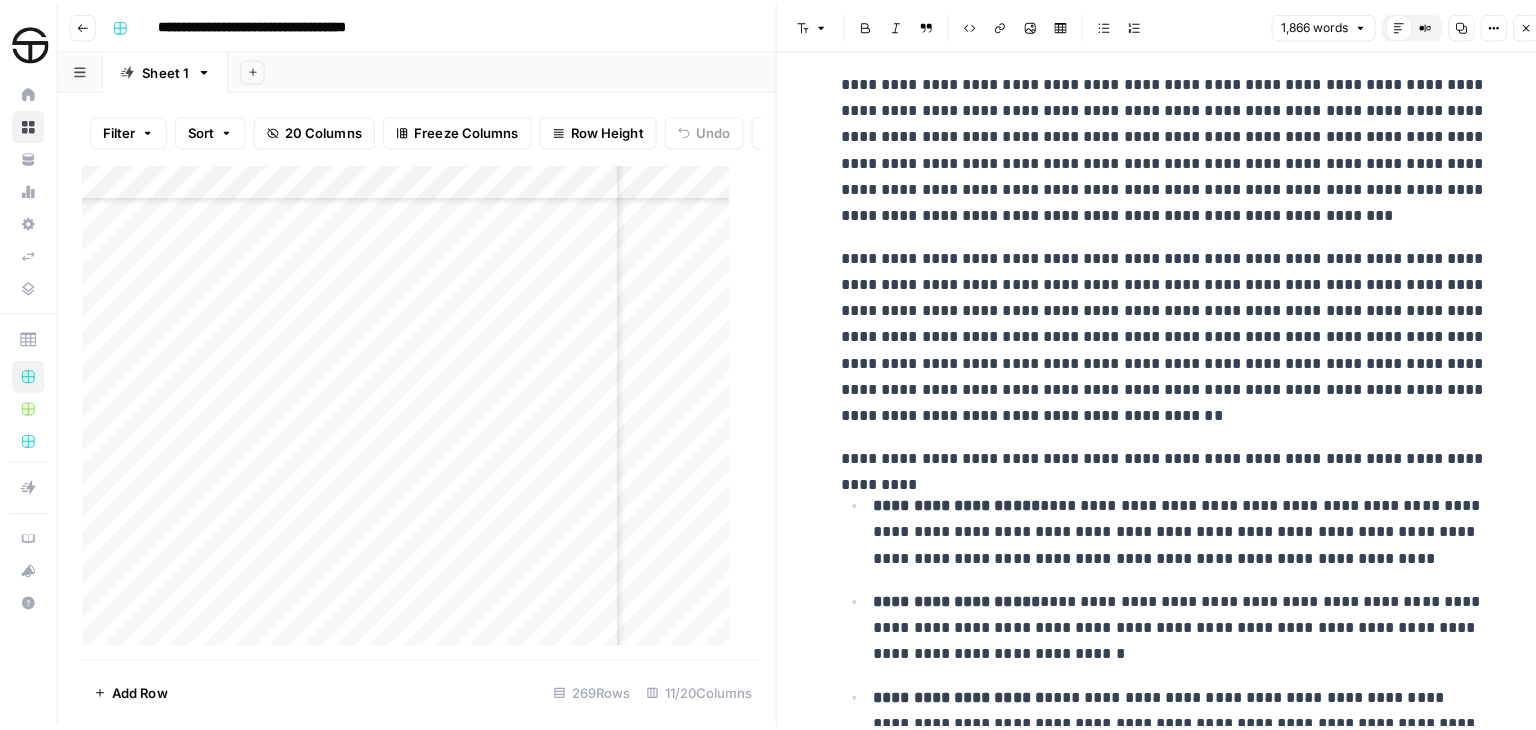 scroll, scrollTop: 1100, scrollLeft: 0, axis: vertical 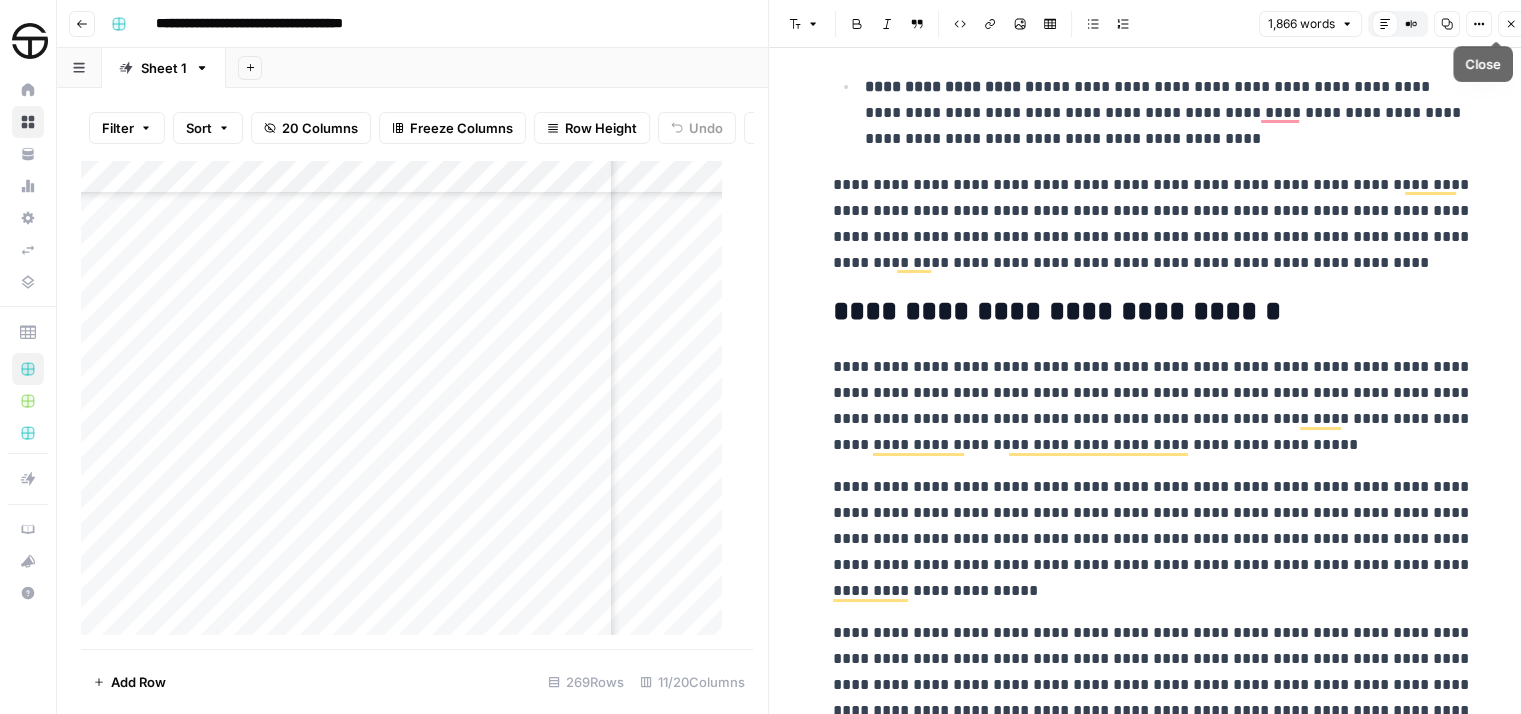 click 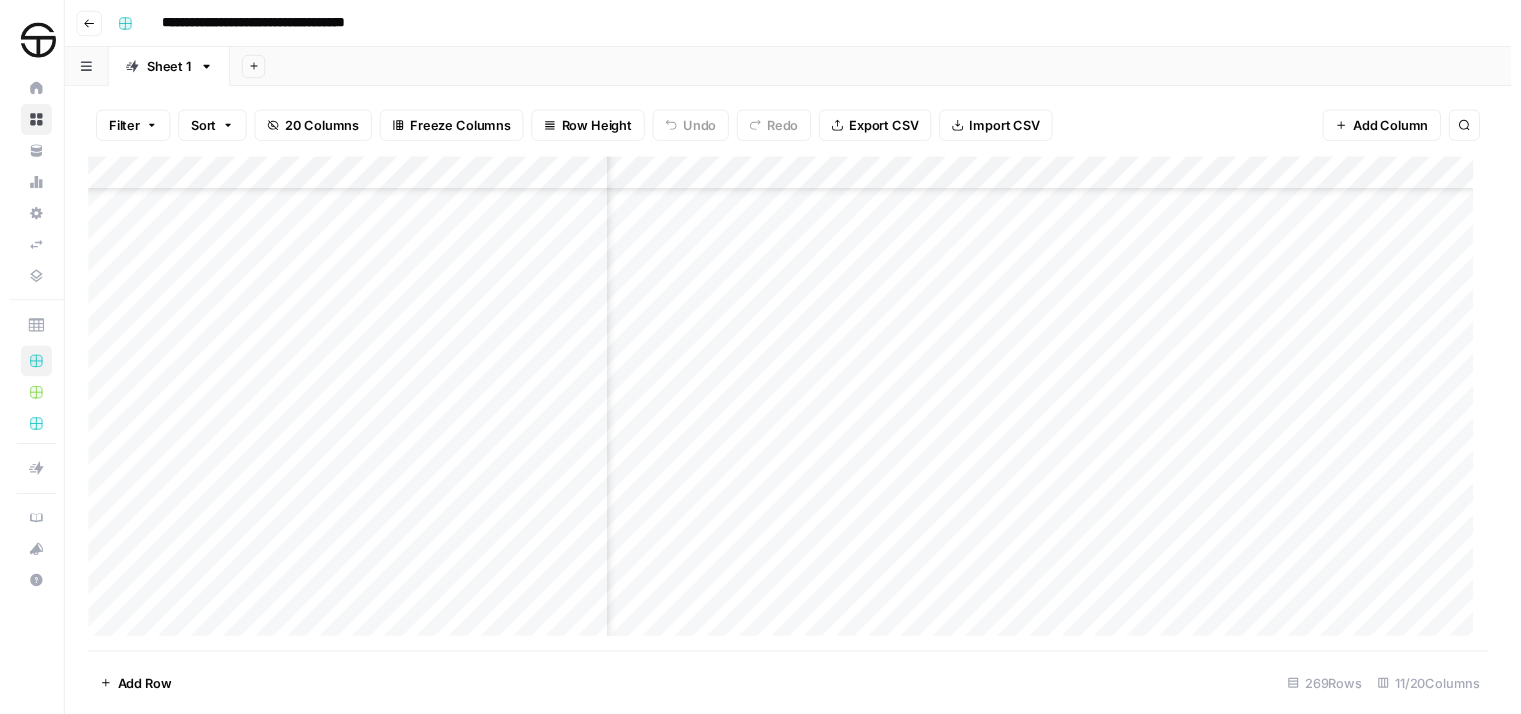 scroll, scrollTop: 7500, scrollLeft: 1145, axis: both 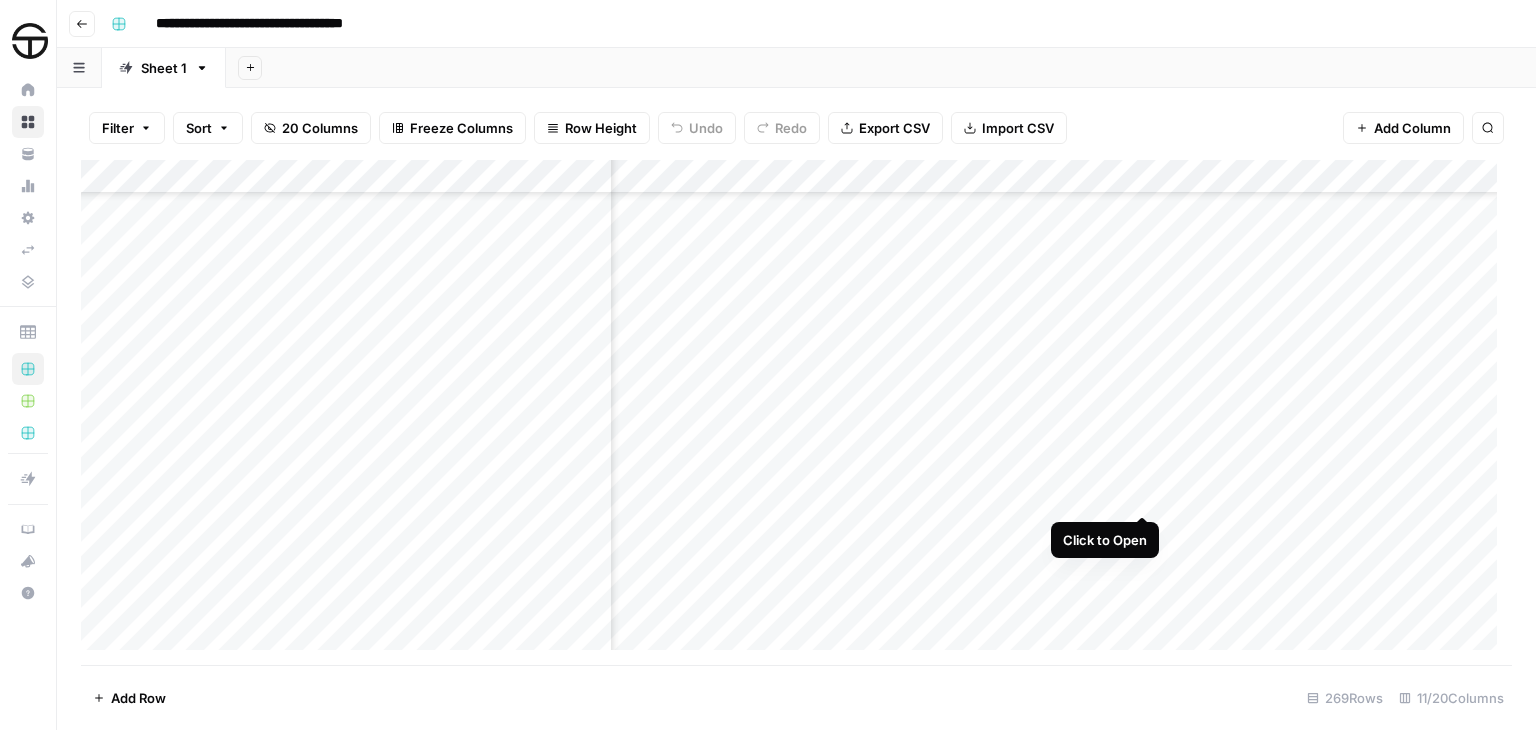 click on "Add Column" at bounding box center (796, 412) 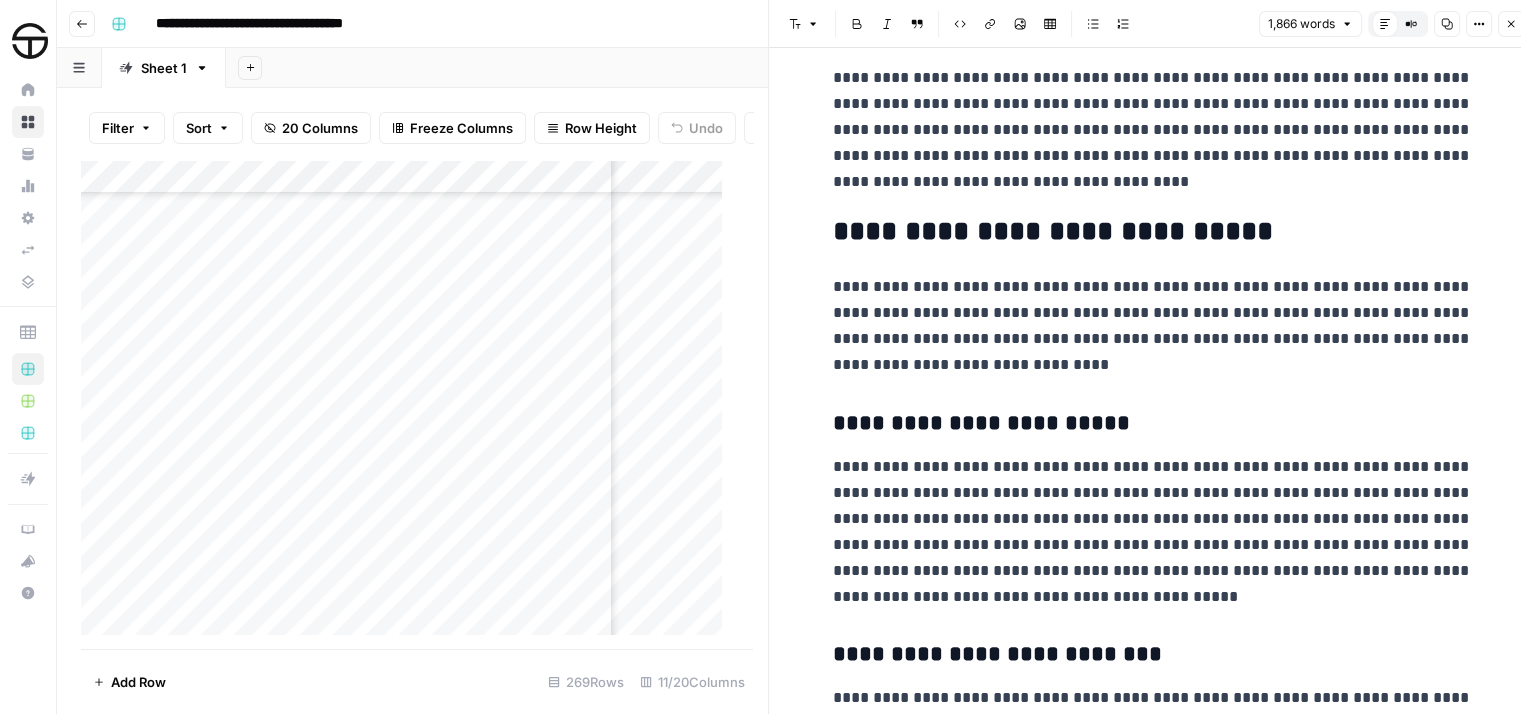 scroll, scrollTop: 4722, scrollLeft: 0, axis: vertical 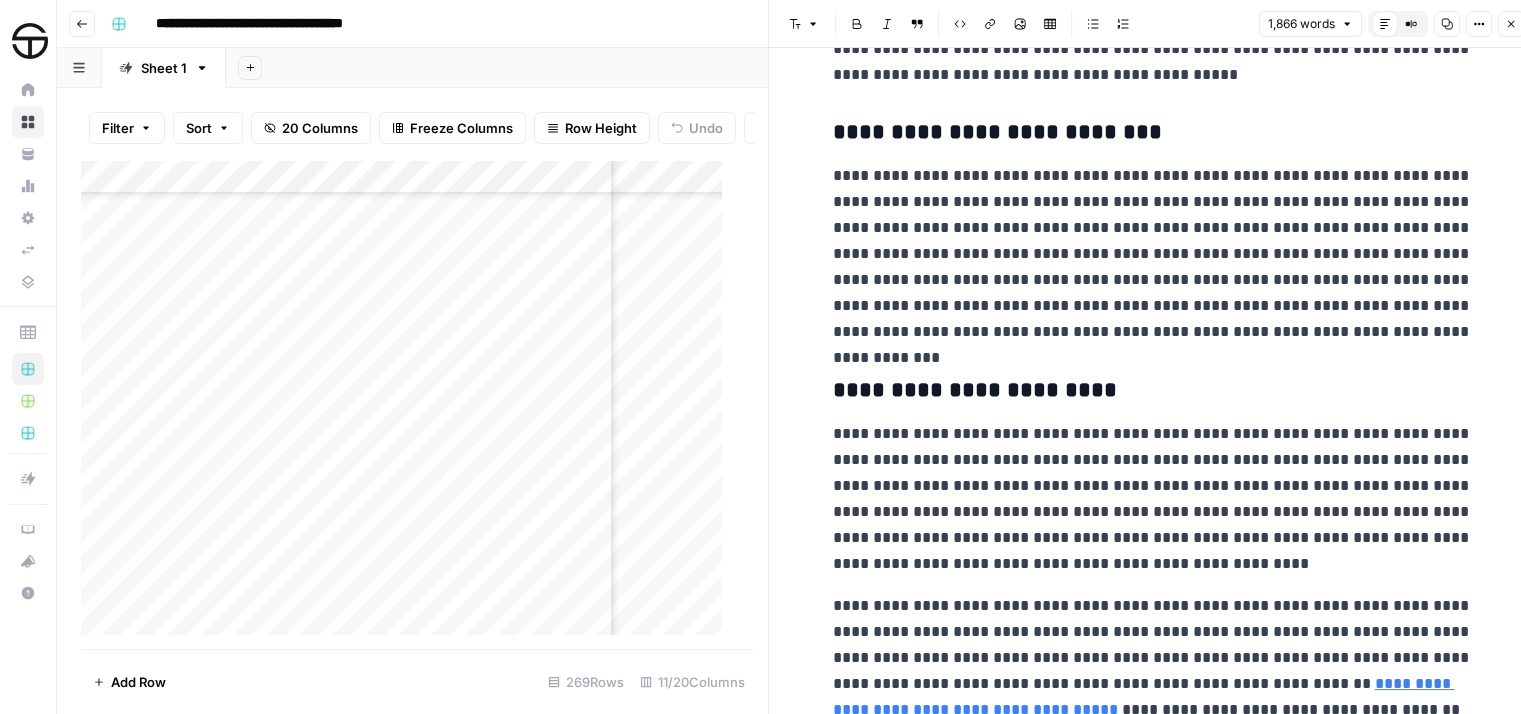 click on "**********" at bounding box center [1153, 499] 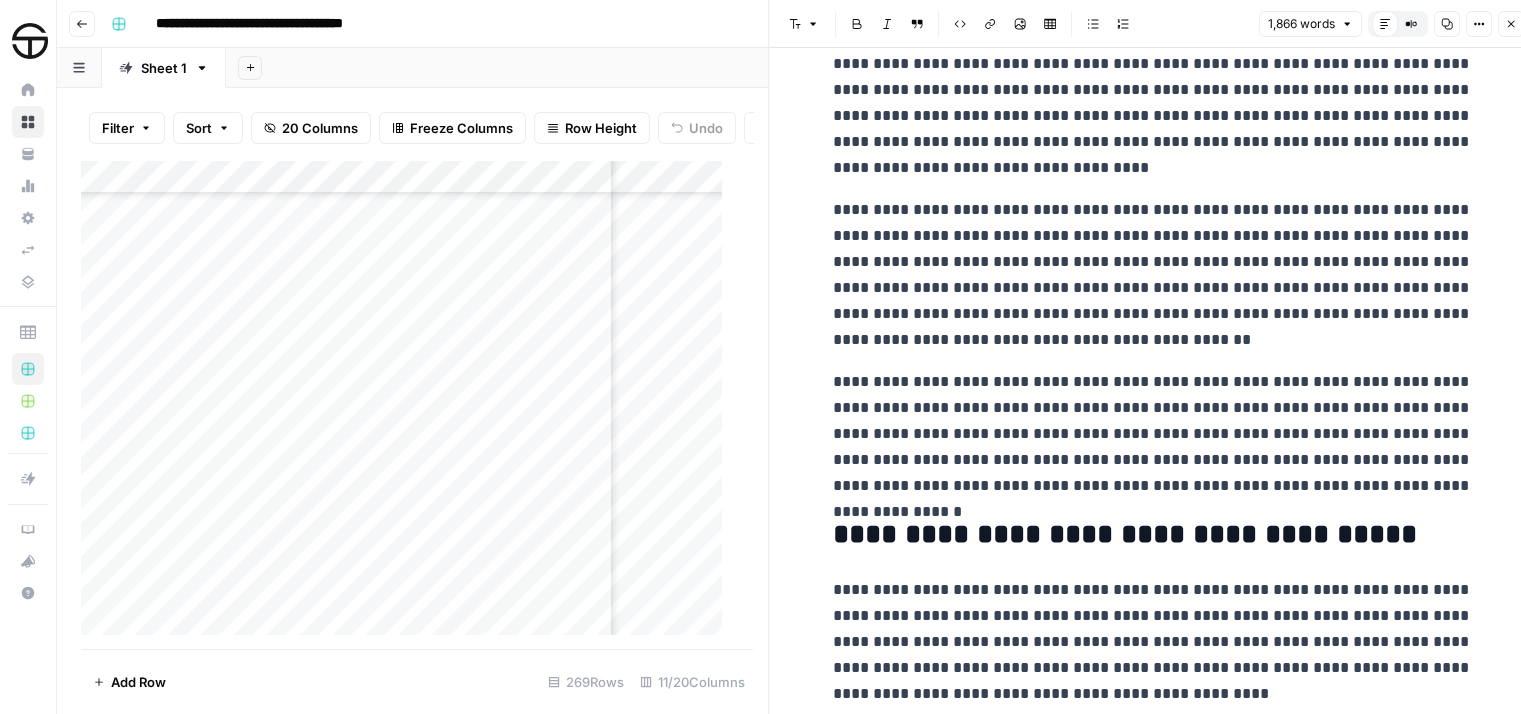 scroll, scrollTop: 2722, scrollLeft: 0, axis: vertical 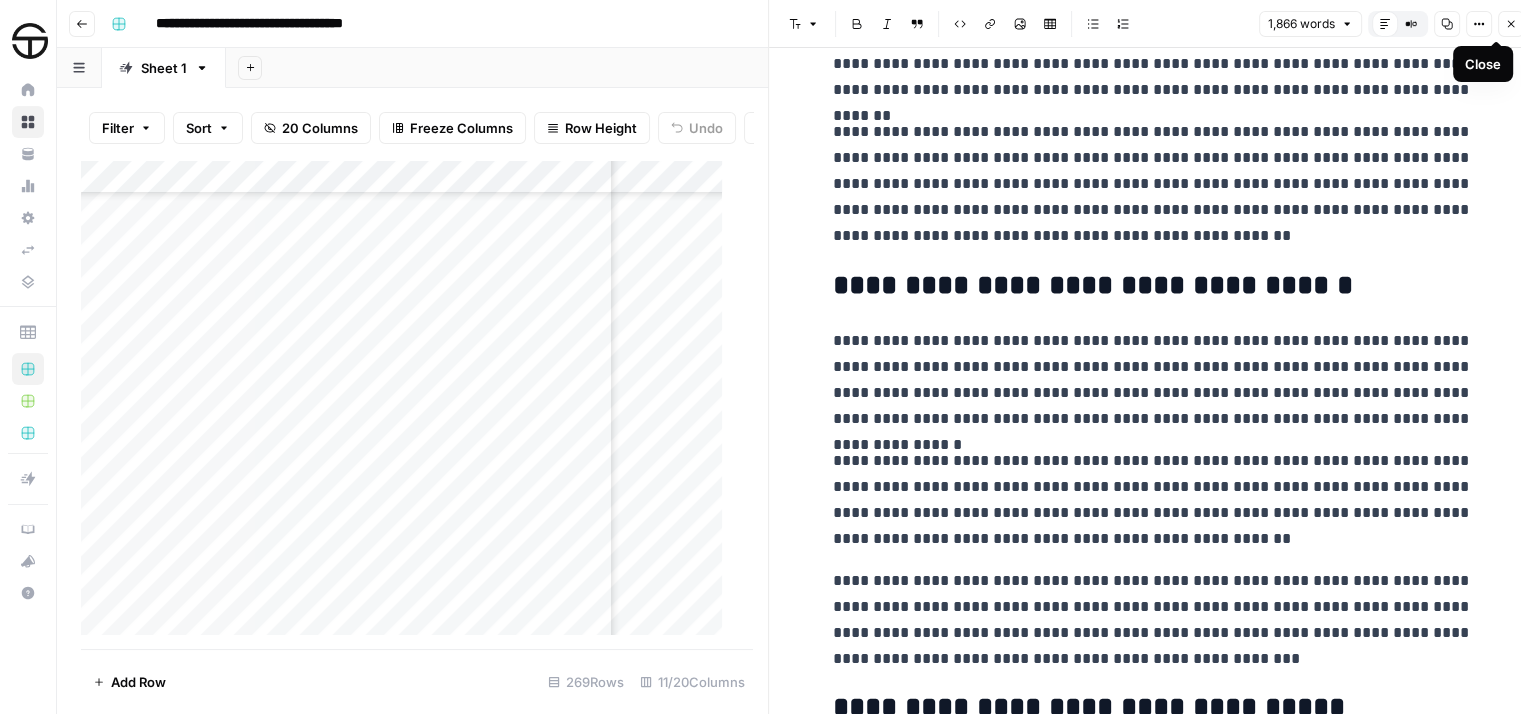 click 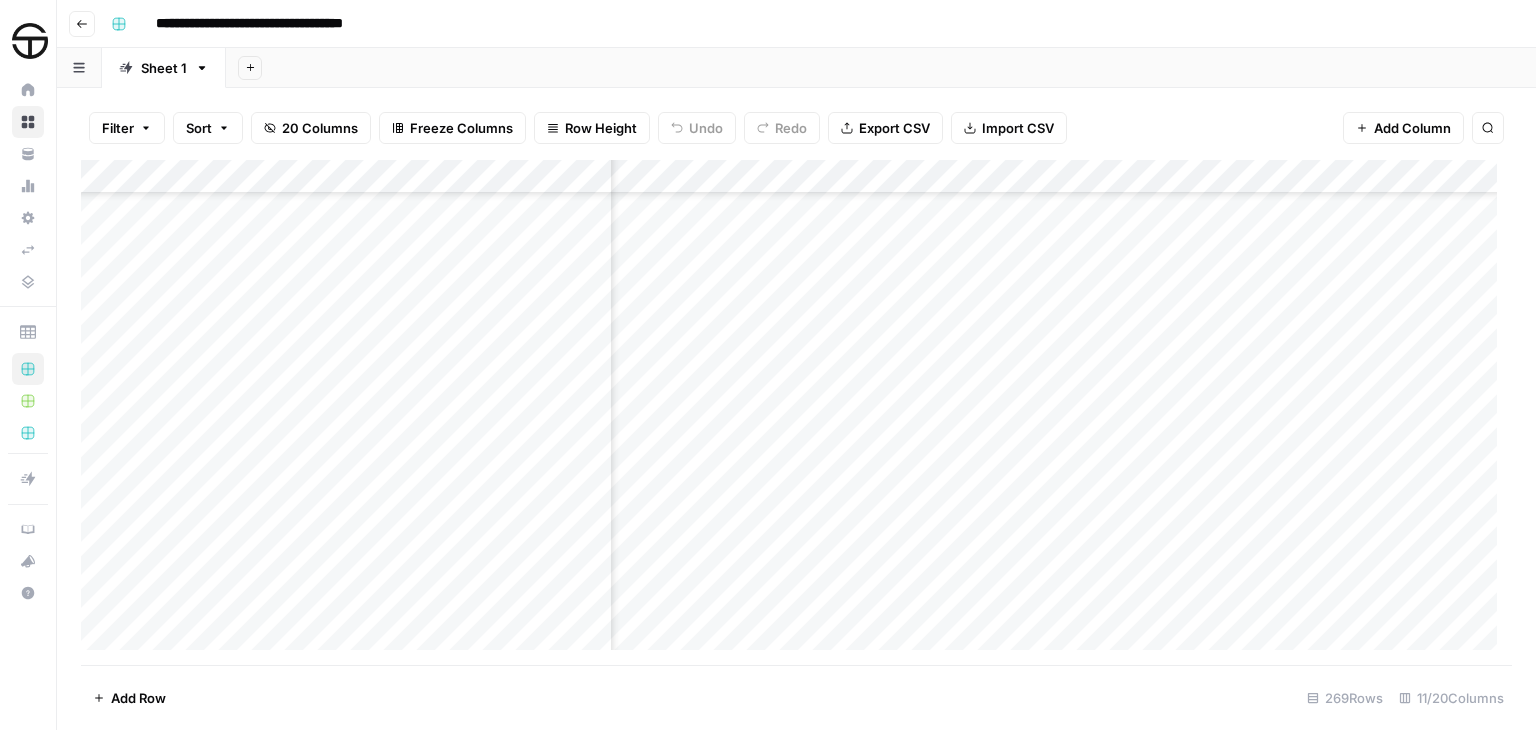click on "Add Column" at bounding box center (796, 412) 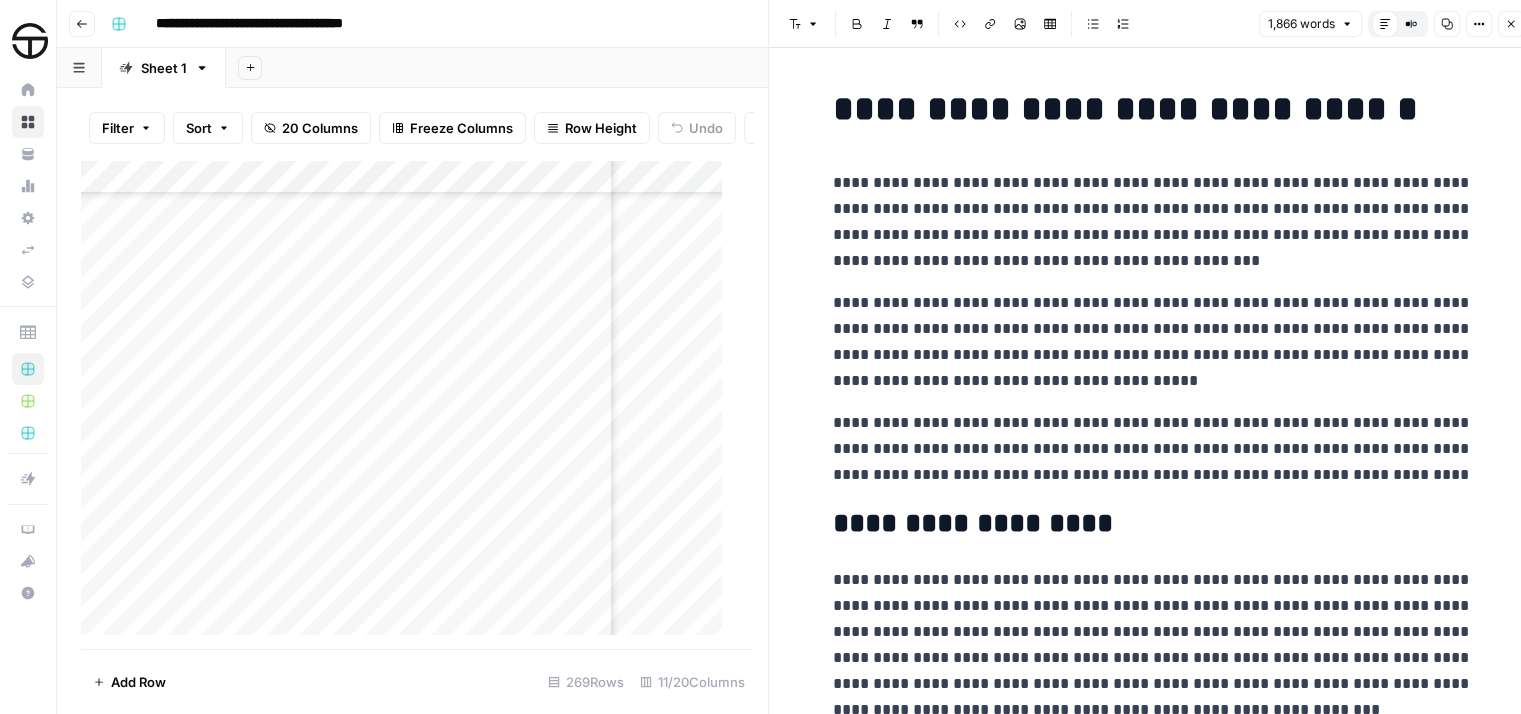 click on "**********" at bounding box center [1153, 342] 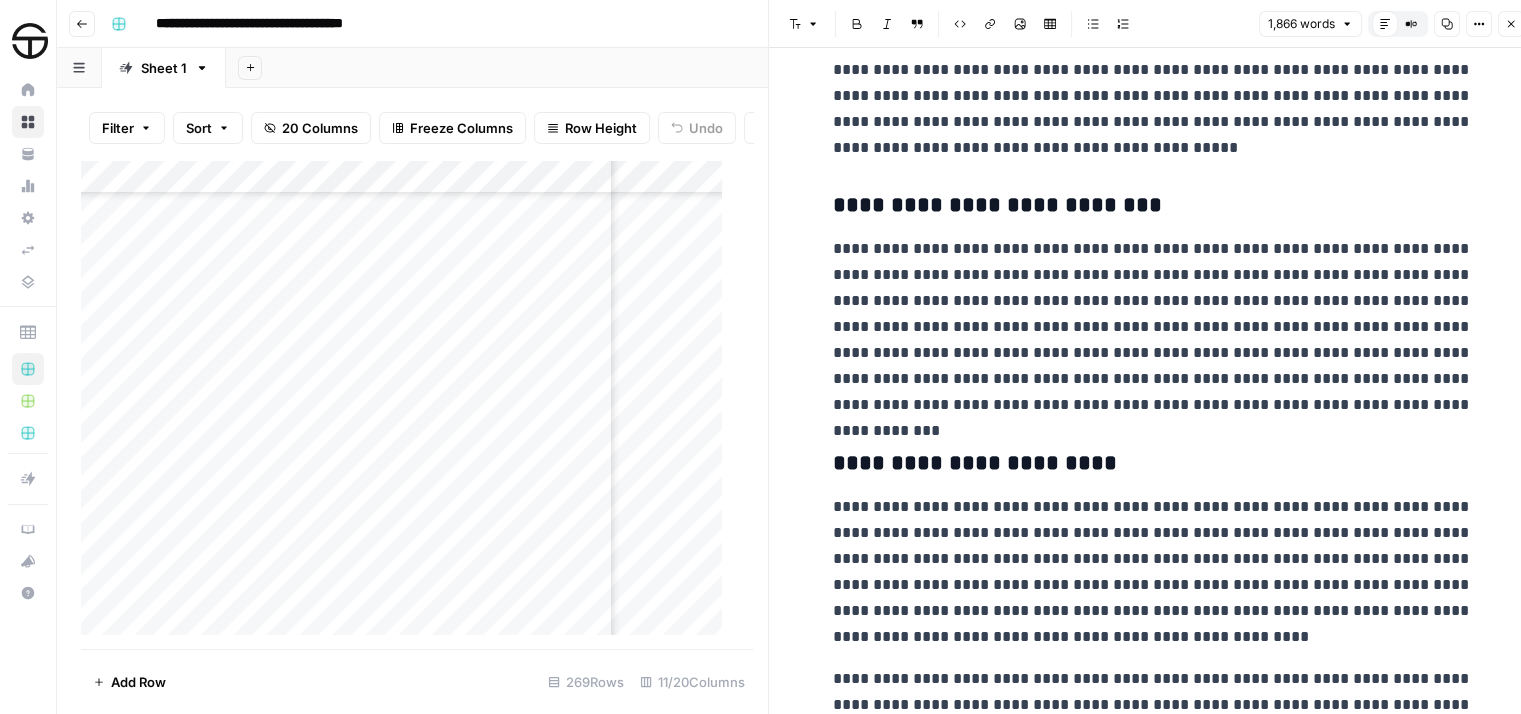 scroll, scrollTop: 4722, scrollLeft: 0, axis: vertical 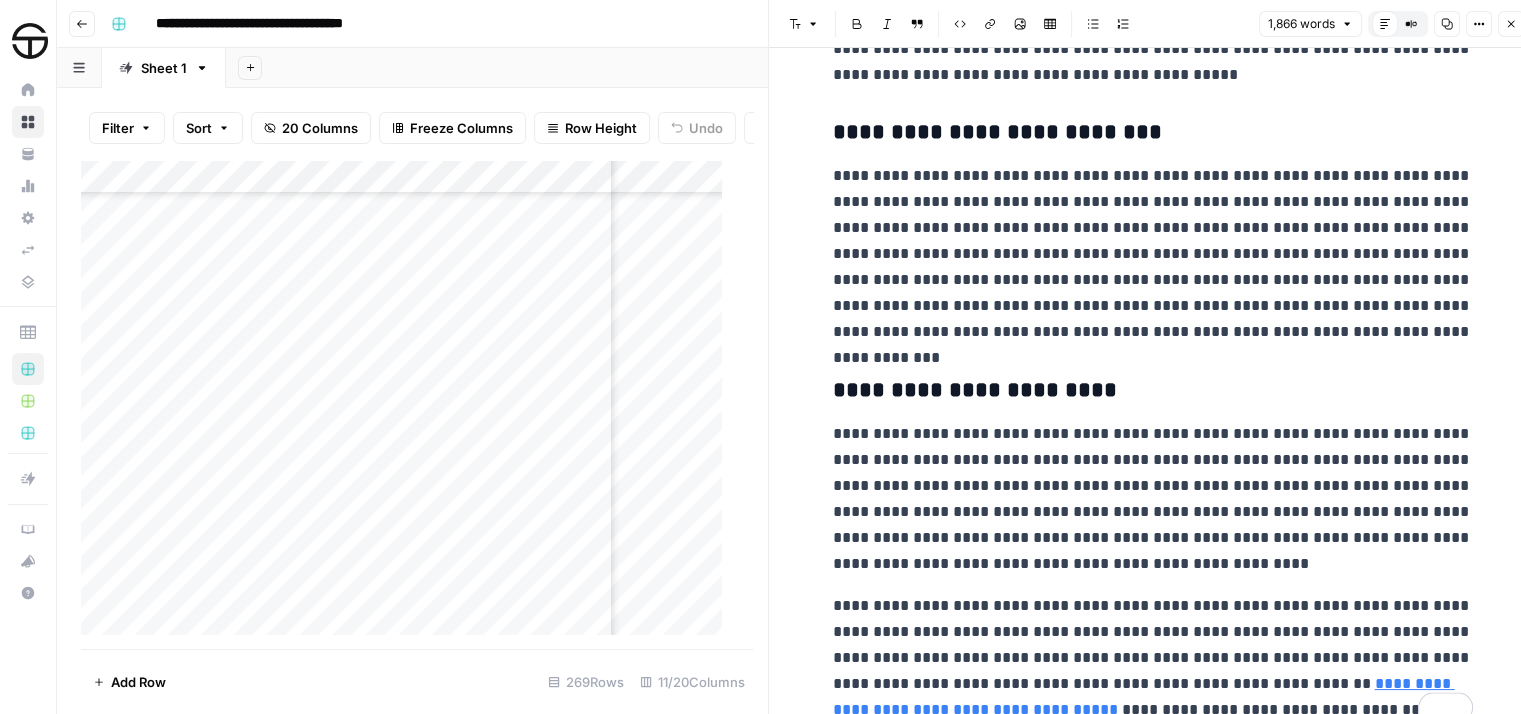 click on "**********" at bounding box center [1153, 499] 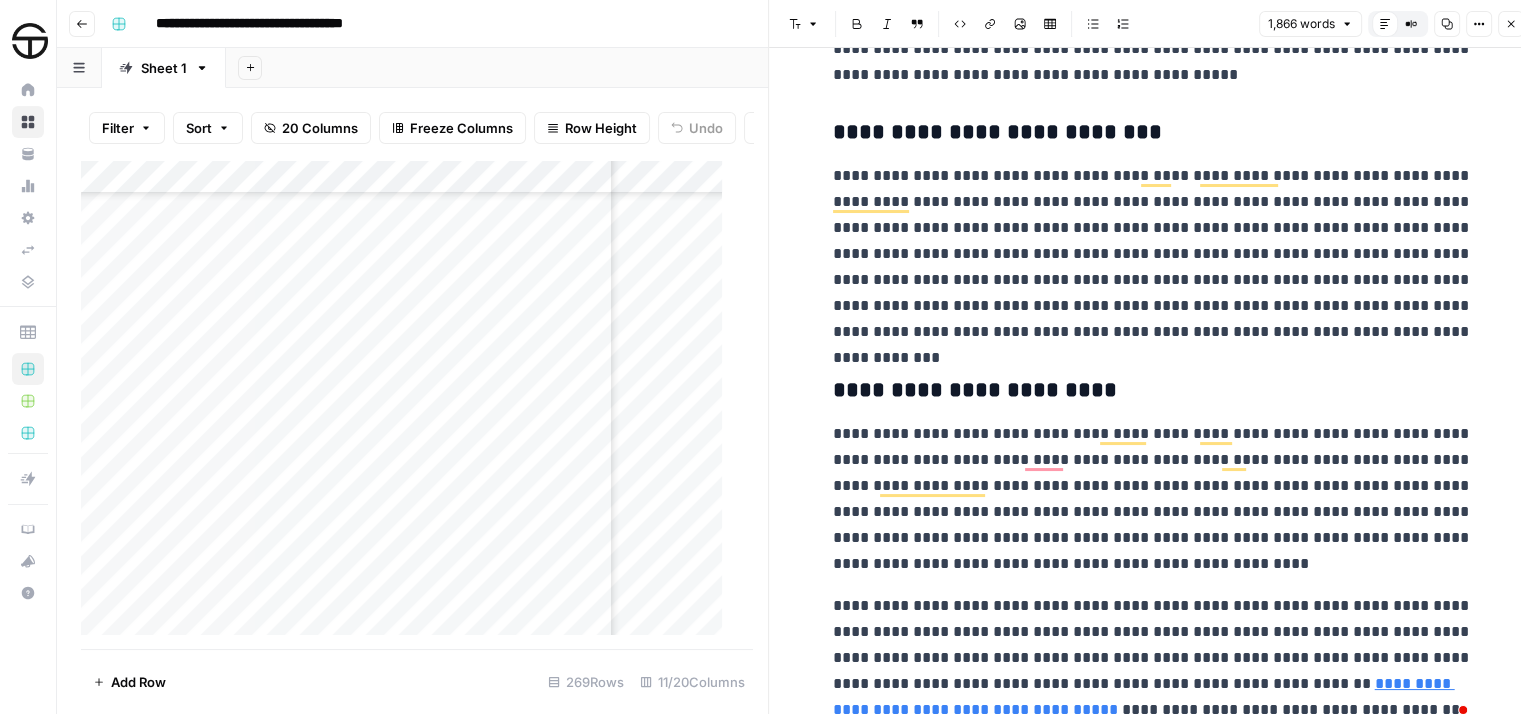 scroll, scrollTop: 4722, scrollLeft: 0, axis: vertical 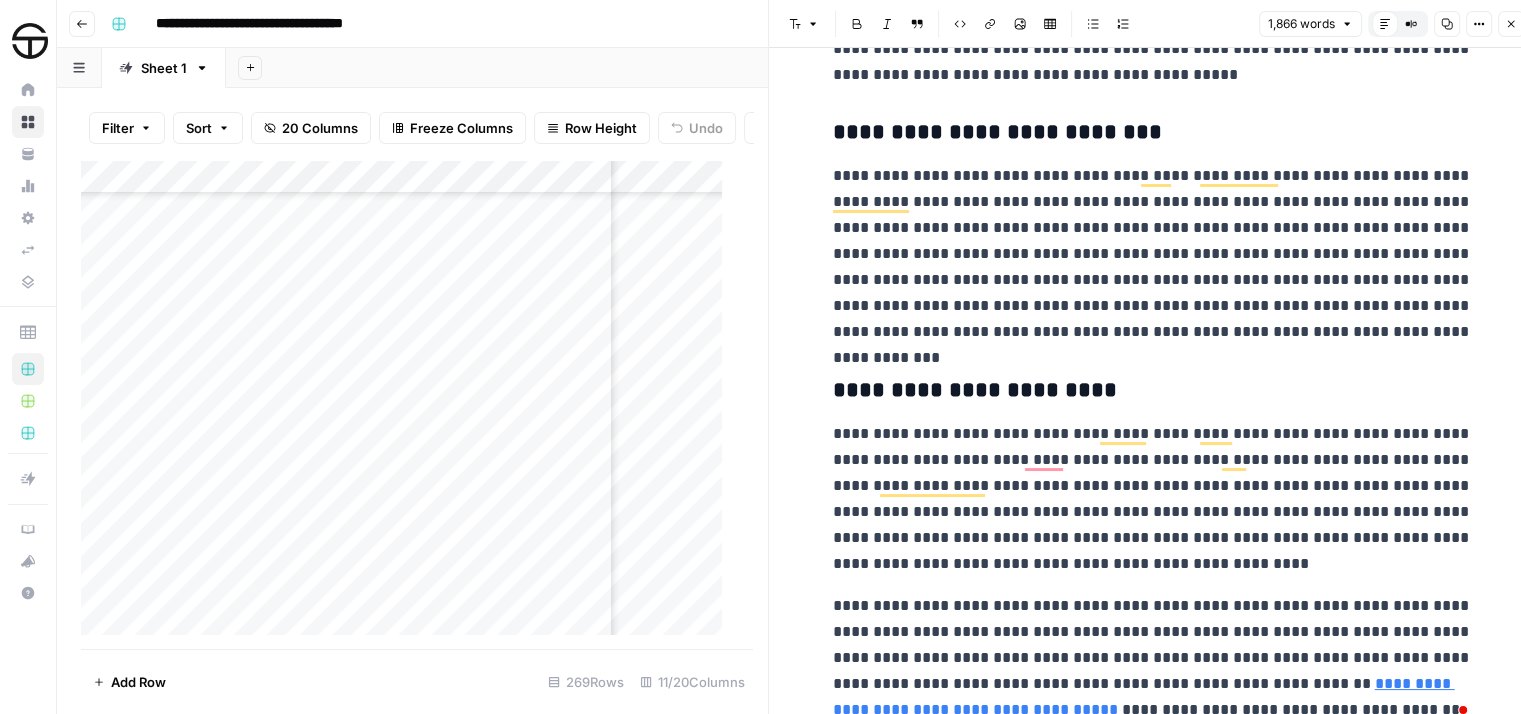 click on "**********" at bounding box center [1153, 499] 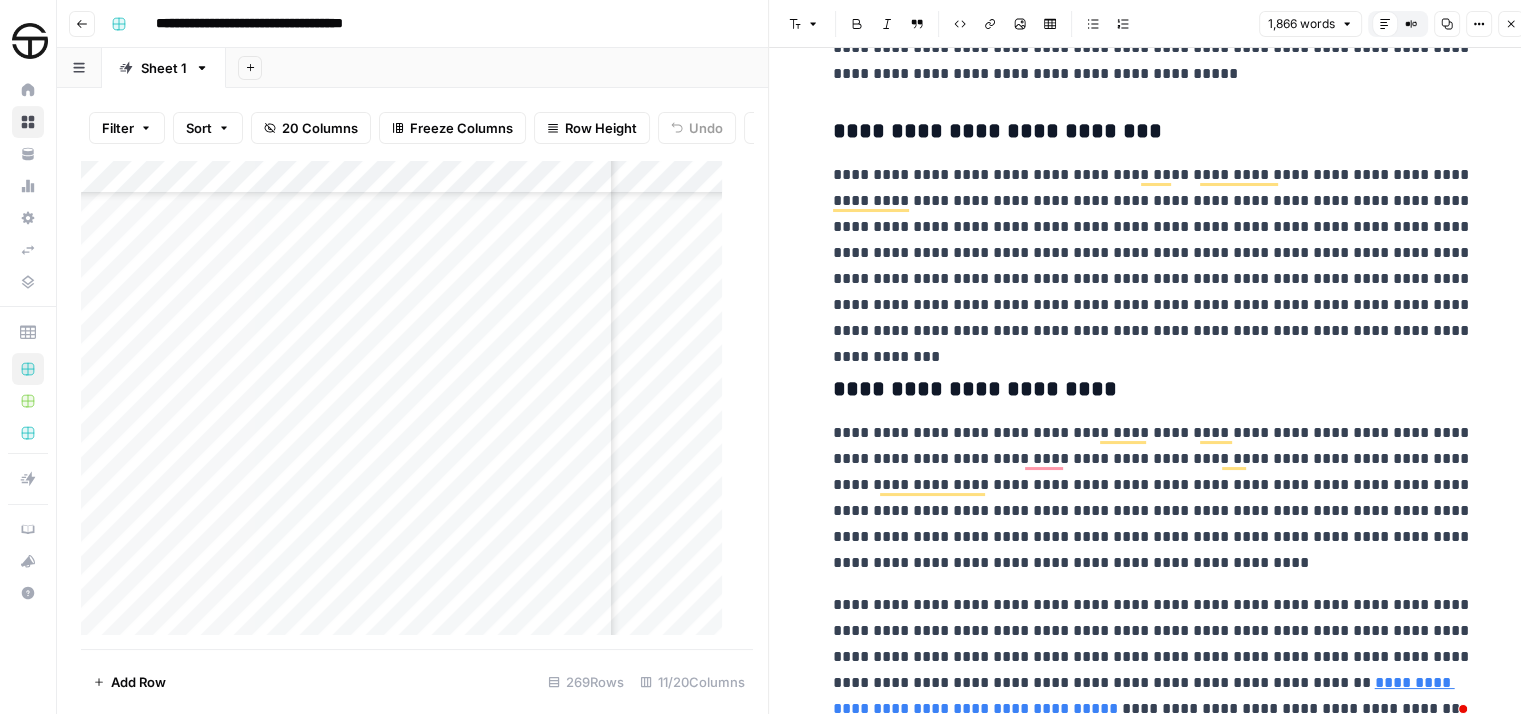 click on "**********" at bounding box center (1153, 657) 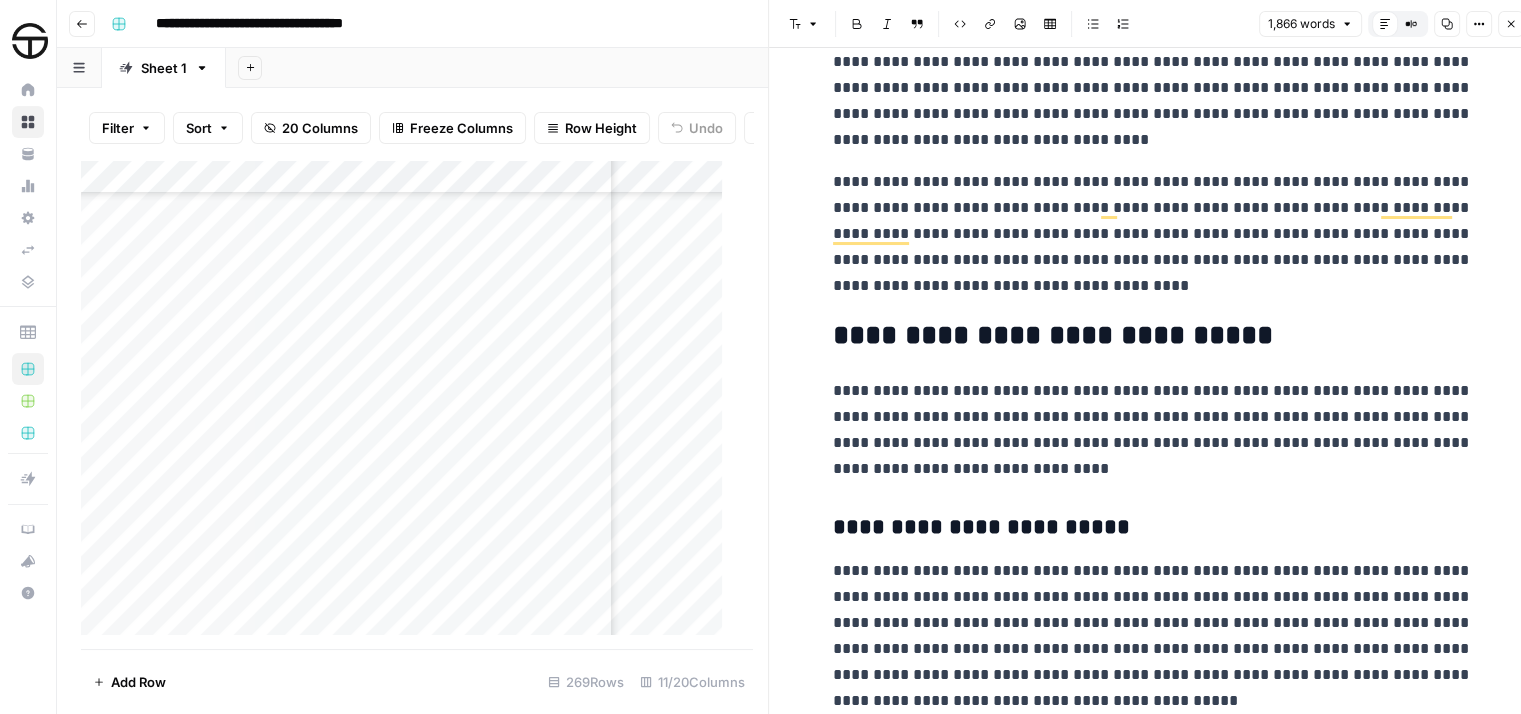 scroll, scrollTop: 4037, scrollLeft: 0, axis: vertical 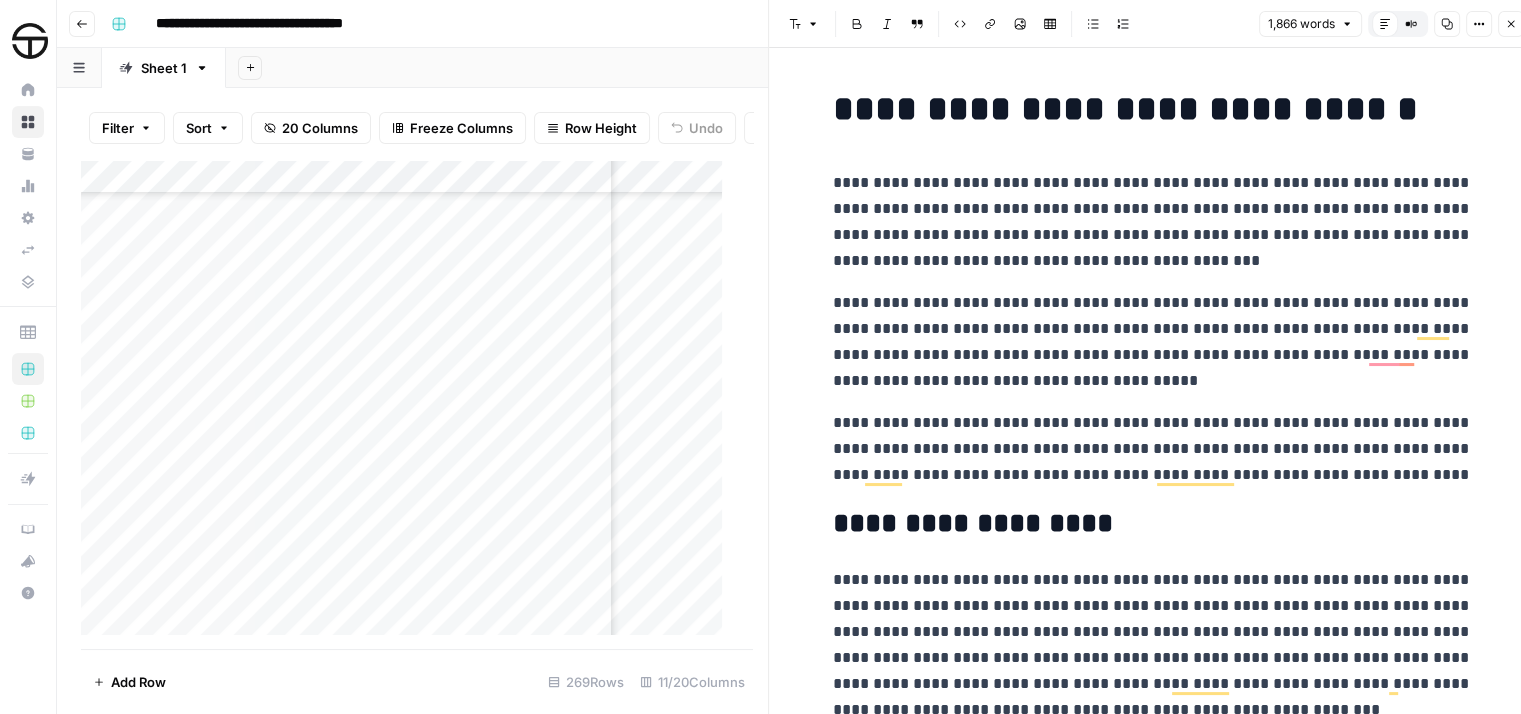click on "**********" at bounding box center [1153, 222] 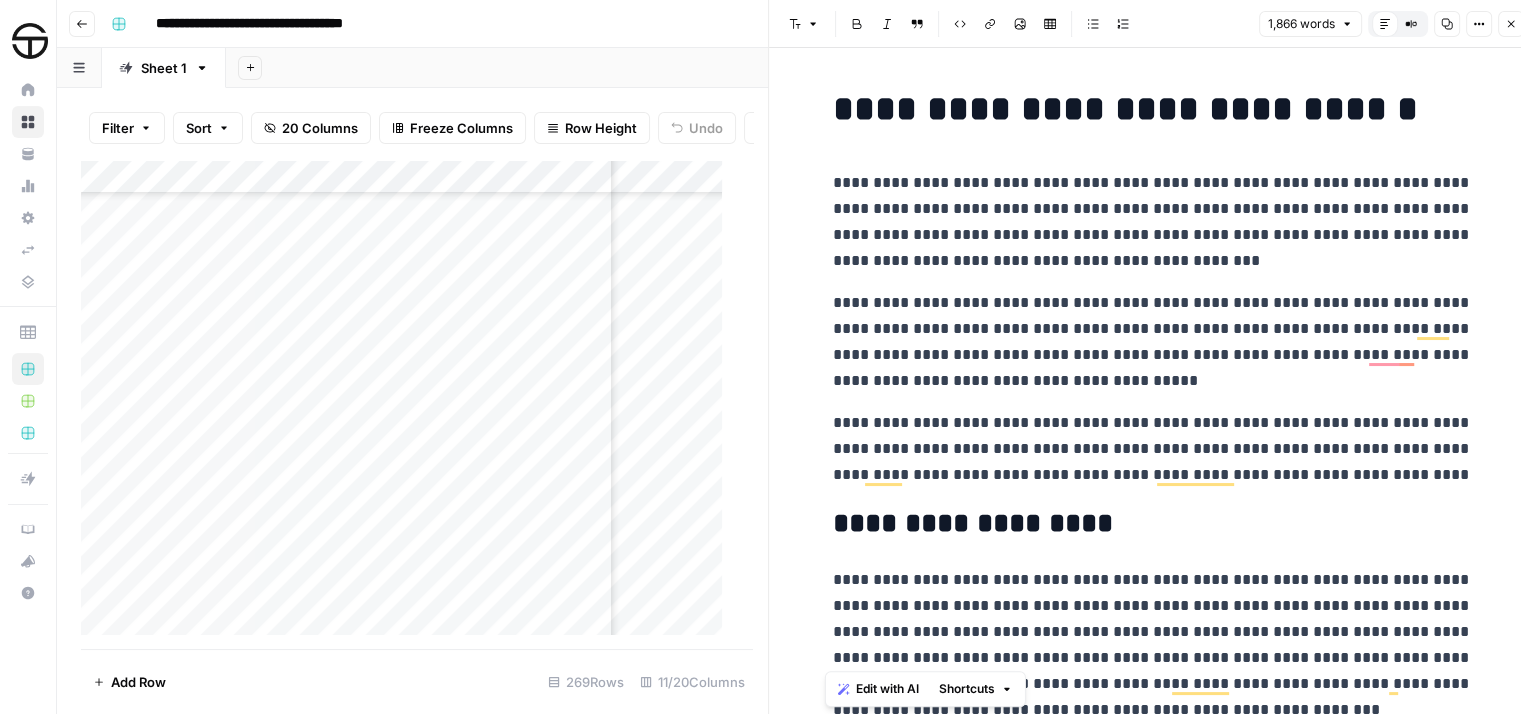 copy on "**********" 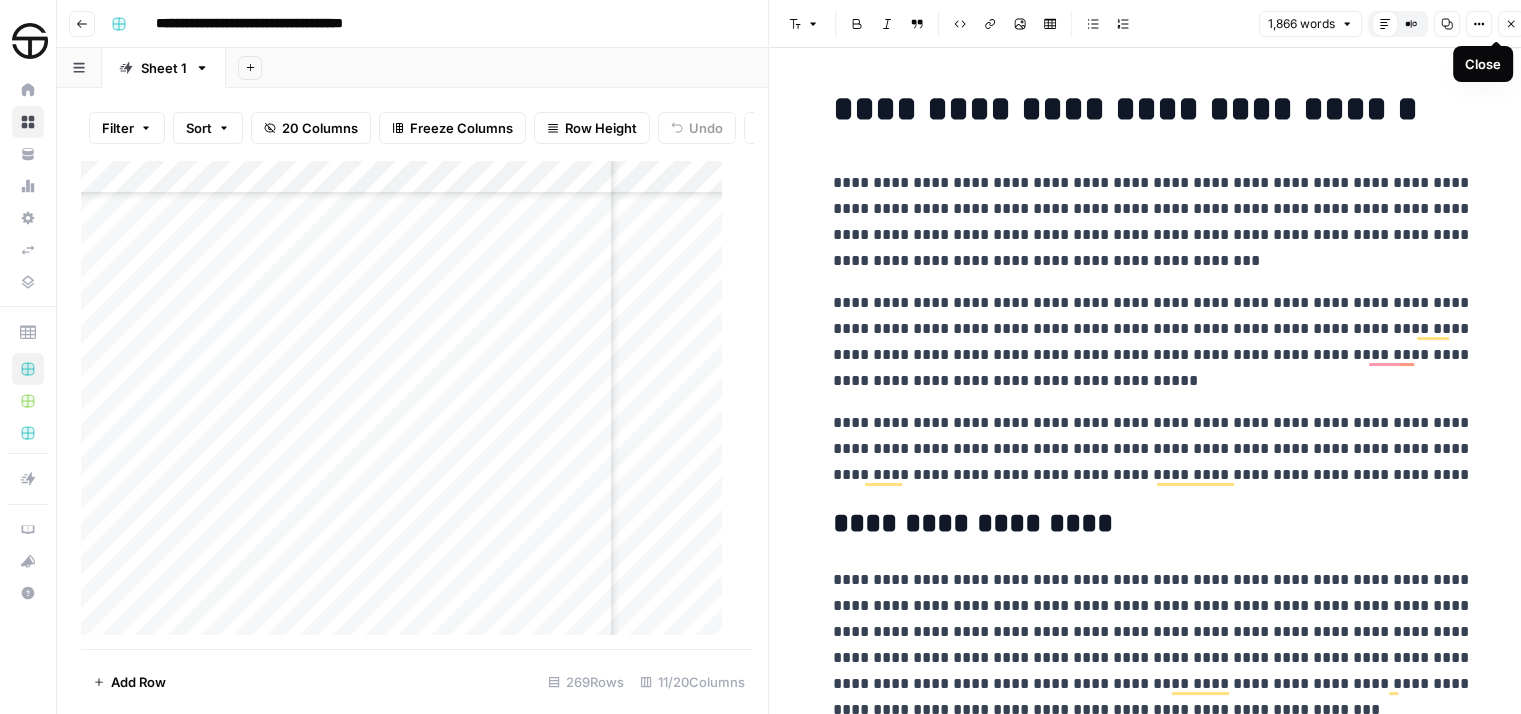 click 